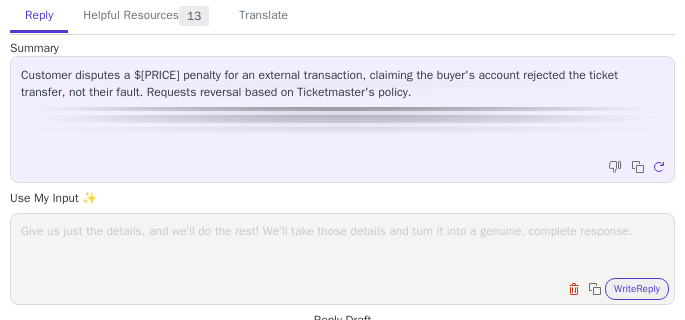 scroll, scrollTop: 0, scrollLeft: 0, axis: both 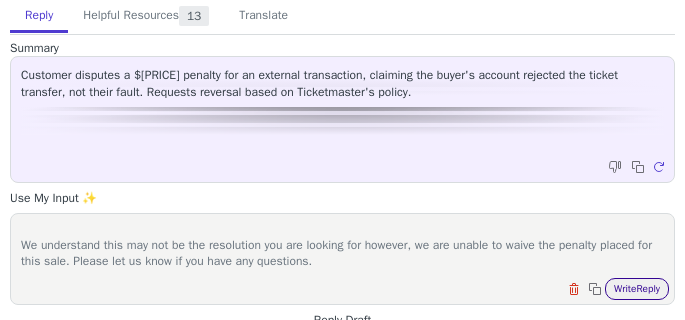 type on "Hi [FIRST],
Thank you for sending the proof. We understand Ticketmaster may have not allowed more than one pass to be transferred to a buyer. However, this was not the only reason the sale was canceled.
The proper disclosures were not included for your listing, informing the buyer that the listing was for parking passes only. This means the buyer purchased tickets that were listed for the concert, not for parking. We understand you listing the Section as "Parking" however, disclosures are required for any non-event ticket listings. Please see the disclosures below that are required for a listing of this type.
We understand this may not be the resolution you are looking for however, we are unable to waive the penalty placed for this sale. Please let us know if you have any questions." 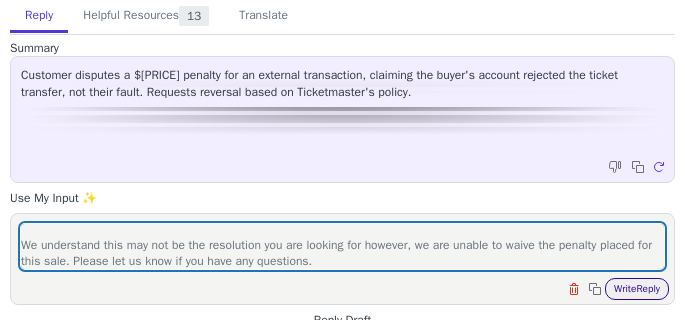 click on "Write  Reply" at bounding box center (637, 289) 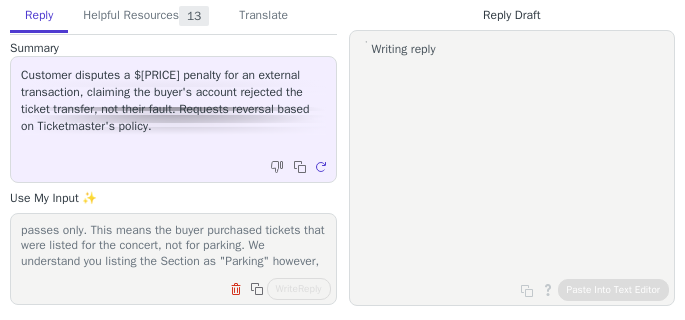 scroll, scrollTop: 232, scrollLeft: 0, axis: vertical 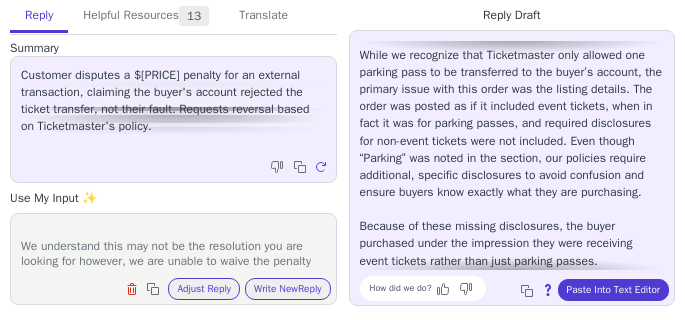 click on "Hello [NAME], Thank you for providing the screenshot and for following up with us. I understand how frustrating this situation has been, especially given Ticketmaster’s transfer limitations. While we recognize that Ticketmaster only allowed one parking pass to be transferred to the buyer’s account, the primary issue with this order was the listing details. The order was posted as if it included event tickets, when in fact it was for parking passes, and required disclosures for non-event tickets were not included. Even though “Parking” was noted in the section, our policies require additional, specific disclosures to avoid confusion and ensure buyers know exactly what they are purchasing. Because of these missing disclosures, the buyer purchased under the impression they were receiving event tickets rather than just parking passes. Unfortunately, due to these listing requirements not being met, we’re unable to reverse the penalty assessed on this sale." at bounding box center (512, 167) 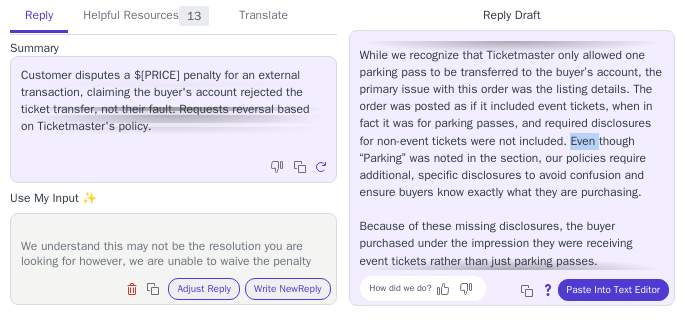 click on "Hello [NAME], Thank you for providing the screenshot and for following up with us. I understand how frustrating this situation has been, especially given Ticketmaster’s transfer limitations. While we recognize that Ticketmaster only allowed one parking pass to be transferred to the buyer’s account, the primary issue with this order was the listing details. The order was posted as if it included event tickets, when in fact it was for parking passes, and required disclosures for non-event tickets were not included. Even though “Parking” was noted in the section, our policies require additional, specific disclosures to avoid confusion and ensure buyers know exactly what they are purchasing. Because of these missing disclosures, the buyer purchased under the impression they were receiving event tickets rather than just parking passes. Unfortunately, due to these listing requirements not being met, we’re unable to reverse the penalty assessed on this sale." at bounding box center [512, 167] 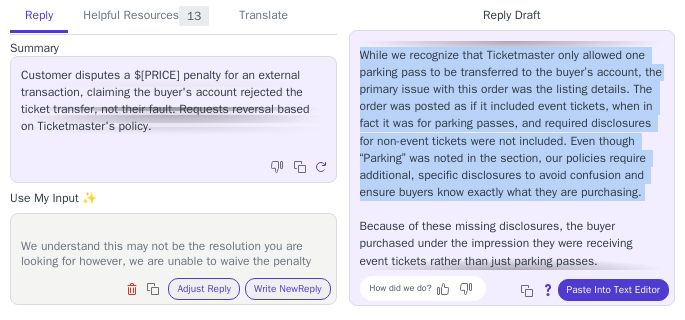 click on "Hello [NAME], Thank you for providing the screenshot and for following up with us. I understand how frustrating this situation has been, especially given Ticketmaster’s transfer limitations. While we recognize that Ticketmaster only allowed one parking pass to be transferred to the buyer’s account, the primary issue with this order was the listing details. The order was posted as if it included event tickets, when in fact it was for parking passes, and required disclosures for non-event tickets were not included. Even though “Parking” was noted in the section, our policies require additional, specific disclosures to avoid confusion and ensure buyers know exactly what they are purchasing. Because of these missing disclosures, the buyer purchased under the impression they were receiving event tickets rather than just parking passes. Unfortunately, due to these listing requirements not being met, we’re unable to reverse the penalty assessed on this sale." at bounding box center [512, 167] 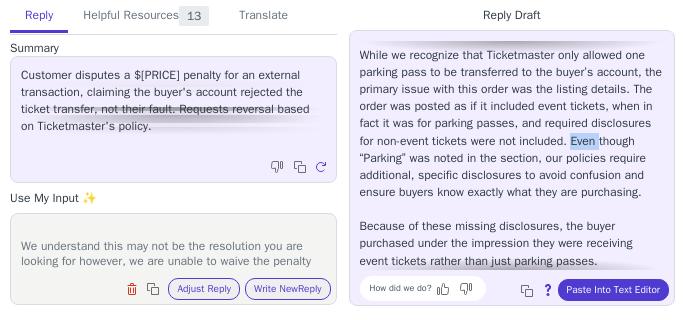 click on "Hello [NAME], Thank you for providing the screenshot and for following up with us. I understand how frustrating this situation has been, especially given Ticketmaster’s transfer limitations. While we recognize that Ticketmaster only allowed one parking pass to be transferred to the buyer’s account, the primary issue with this order was the listing details. The order was posted as if it included event tickets, when in fact it was for parking passes, and required disclosures for non-event tickets were not included. Even though “Parking” was noted in the section, our policies require additional, specific disclosures to avoid confusion and ensure buyers know exactly what they are purchasing. Because of these missing disclosures, the buyer purchased under the impression they were receiving event tickets rather than just parking passes. Unfortunately, due to these listing requirements not being met, we’re unable to reverse the penalty assessed on this sale." at bounding box center (512, 167) 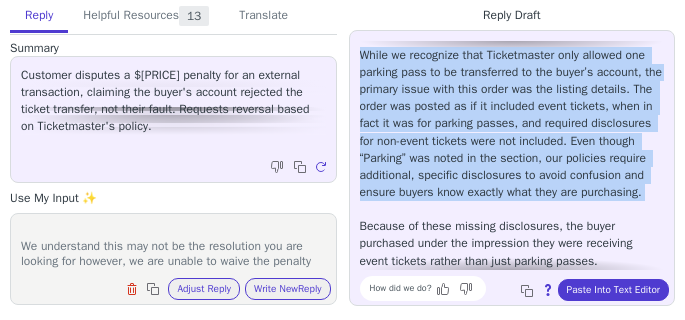 click on "Hello [NAME], Thank you for providing the screenshot and for following up with us. I understand how frustrating this situation has been, especially given Ticketmaster’s transfer limitations. While we recognize that Ticketmaster only allowed one parking pass to be transferred to the buyer’s account, the primary issue with this order was the listing details. The order was posted as if it included event tickets, when in fact it was for parking passes, and required disclosures for non-event tickets were not included. Even though “Parking” was noted in the section, our policies require additional, specific disclosures to avoid confusion and ensure buyers know exactly what they are purchasing. Because of these missing disclosures, the buyer purchased under the impression they were receiving event tickets rather than just parking passes. Unfortunately, due to these listing requirements not being met, we’re unable to reverse the penalty assessed on this sale." at bounding box center [512, 167] 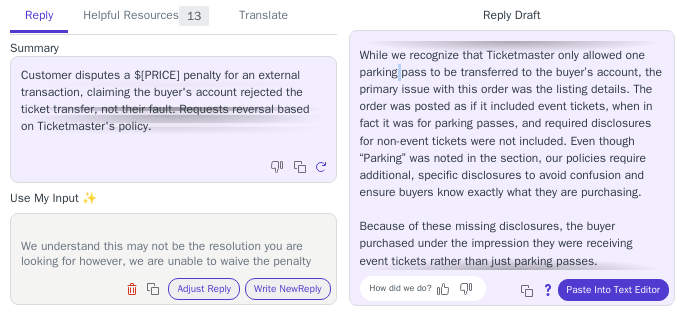 click on "Hello [NAME], Thank you for providing the screenshot and for following up with us. I understand how frustrating this situation has been, especially given Ticketmaster’s transfer limitations. While we recognize that Ticketmaster only allowed one parking pass to be transferred to the buyer’s account, the primary issue with this order was the listing details. The order was posted as if it included event tickets, when in fact it was for parking passes, and required disclosures for non-event tickets were not included. Even though “Parking” was noted in the section, our policies require additional, specific disclosures to avoid confusion and ensure buyers know exactly what they are purchasing. Because of these missing disclosures, the buyer purchased under the impression they were receiving event tickets rather than just parking passes. Unfortunately, due to these listing requirements not being met, we’re unable to reverse the penalty assessed on this sale." at bounding box center (512, 167) 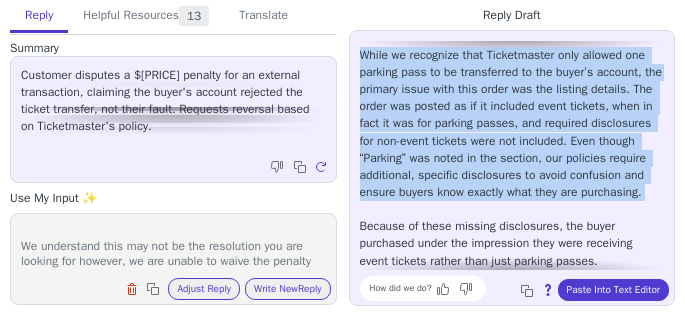 click on "Hello [NAME], Thank you for providing the screenshot and for following up with us. I understand how frustrating this situation has been, especially given Ticketmaster’s transfer limitations. While we recognize that Ticketmaster only allowed one parking pass to be transferred to the buyer’s account, the primary issue with this order was the listing details. The order was posted as if it included event tickets, when in fact it was for parking passes, and required disclosures for non-event tickets were not included. Even though “Parking” was noted in the section, our policies require additional, specific disclosures to avoid confusion and ensure buyers know exactly what they are purchasing. Because of these missing disclosures, the buyer purchased under the impression they were receiving event tickets rather than just parking passes. Unfortunately, due to these listing requirements not being met, we’re unable to reverse the penalty assessed on this sale." at bounding box center [512, 167] 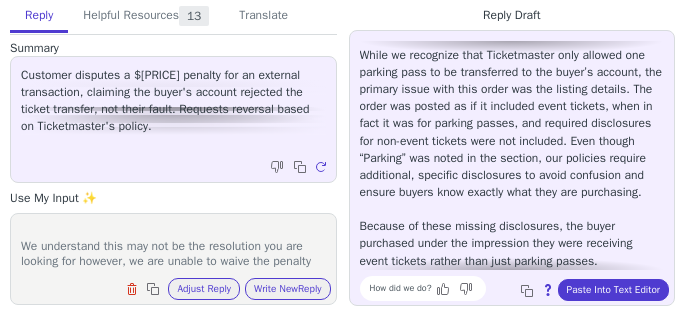 click on "Hello [NAME], Thank you for providing the screenshot and for following up with us. I understand how frustrating this situation has been, especially given Ticketmaster’s transfer limitations. While we recognize that Ticketmaster only allowed one parking pass to be transferred to the buyer’s account, the primary issue with this order was the listing details. The order was posted as if it included event tickets, when in fact it was for parking passes, and required disclosures for non-event tickets were not included. Even though “Parking” was noted in the section, our policies require additional, specific disclosures to avoid confusion and ensure buyers know exactly what they are purchasing. Because of these missing disclosures, the buyer purchased under the impression they were receiving event tickets rather than just parking passes. Unfortunately, due to these listing requirements not being met, we’re unable to reverse the penalty assessed on this sale." at bounding box center [512, 167] 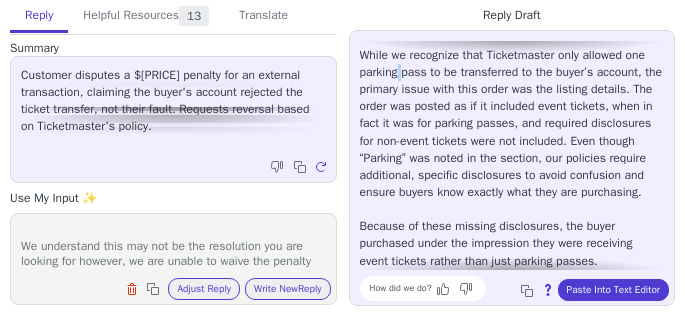 click on "Hello [NAME], Thank you for providing the screenshot and for following up with us. I understand how frustrating this situation has been, especially given Ticketmaster’s transfer limitations. While we recognize that Ticketmaster only allowed one parking pass to be transferred to the buyer’s account, the primary issue with this order was the listing details. The order was posted as if it included event tickets, when in fact it was for parking passes, and required disclosures for non-event tickets were not included. Even though “Parking” was noted in the section, our policies require additional, specific disclosures to avoid confusion and ensure buyers know exactly what they are purchasing. Because of these missing disclosures, the buyer purchased under the impression they were receiving event tickets rather than just parking passes. Unfortunately, due to these listing requirements not being met, we’re unable to reverse the penalty assessed on this sale." at bounding box center [512, 167] 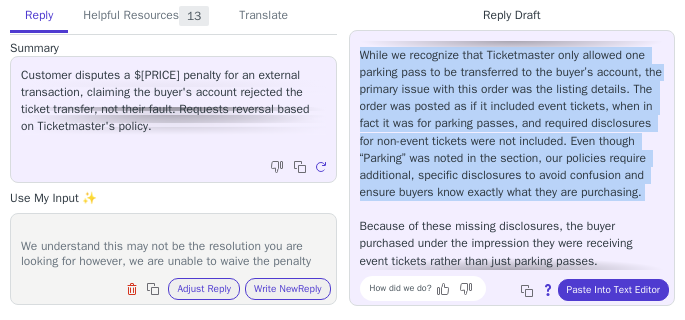 click on "Hello [NAME], Thank you for providing the screenshot and for following up with us. I understand how frustrating this situation has been, especially given Ticketmaster’s transfer limitations. While we recognize that Ticketmaster only allowed one parking pass to be transferred to the buyer’s account, the primary issue with this order was the listing details. The order was posted as if it included event tickets, when in fact it was for parking passes, and required disclosures for non-event tickets were not included. Even though “Parking” was noted in the section, our policies require additional, specific disclosures to avoid confusion and ensure buyers know exactly what they are purchasing. Because of these missing disclosures, the buyer purchased under the impression they were receiving event tickets rather than just parking passes. Unfortunately, due to these listing requirements not being met, we’re unable to reverse the penalty assessed on this sale." at bounding box center (512, 167) 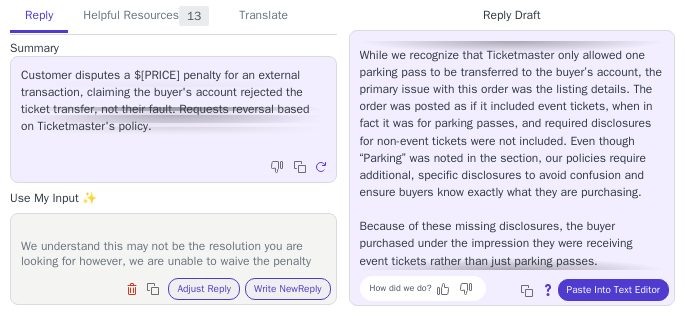 click on "Hello [NAME], Thank you for providing the screenshot and for following up with us. I understand how frustrating this situation has been, especially given Ticketmaster’s transfer limitations. While we recognize that Ticketmaster only allowed one parking pass to be transferred to the buyer’s account, the primary issue with this order was the listing details. The order was posted as if it included event tickets, when in fact it was for parking passes, and required disclosures for non-event tickets were not included. Even though “Parking” was noted in the section, our policies require additional, specific disclosures to avoid confusion and ensure buyers know exactly what they are purchasing. Because of these missing disclosures, the buyer purchased under the impression they were receiving event tickets rather than just parking passes. Unfortunately, due to these listing requirements not being met, we’re unable to reverse the penalty assessed on this sale." at bounding box center [512, 167] 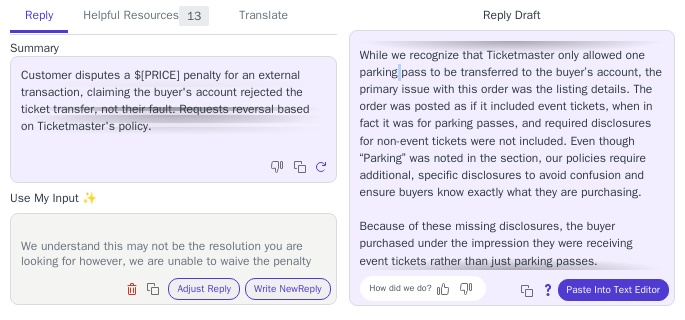 click on "Hello [NAME], Thank you for providing the screenshot and for following up with us. I understand how frustrating this situation has been, especially given Ticketmaster’s transfer limitations. While we recognize that Ticketmaster only allowed one parking pass to be transferred to the buyer’s account, the primary issue with this order was the listing details. The order was posted as if it included event tickets, when in fact it was for parking passes, and required disclosures for non-event tickets were not included. Even though “Parking” was noted in the section, our policies require additional, specific disclosures to avoid confusion and ensure buyers know exactly what they are purchasing. Because of these missing disclosures, the buyer purchased under the impression they were receiving event tickets rather than just parking passes. Unfortunately, due to these listing requirements not being met, we’re unable to reverse the penalty assessed on this sale." at bounding box center [512, 167] 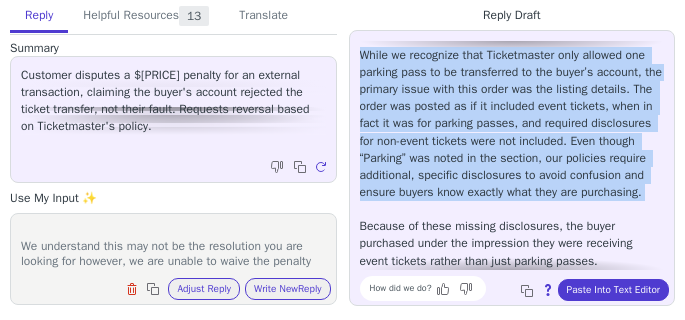 click on "Hello [NAME], Thank you for providing the screenshot and for following up with us. I understand how frustrating this situation has been, especially given Ticketmaster’s transfer limitations. While we recognize that Ticketmaster only allowed one parking pass to be transferred to the buyer’s account, the primary issue with this order was the listing details. The order was posted as if it included event tickets, when in fact it was for parking passes, and required disclosures for non-event tickets were not included. Even though “Parking” was noted in the section, our policies require additional, specific disclosures to avoid confusion and ensure buyers know exactly what they are purchasing. Because of these missing disclosures, the buyer purchased under the impression they were receiving event tickets rather than just parking passes. Unfortunately, due to these listing requirements not being met, we’re unable to reverse the penalty assessed on this sale." at bounding box center [512, 167] 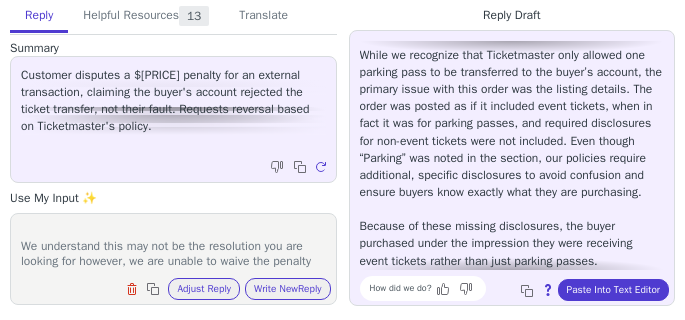 click on "Hello [NAME], Thank you for providing the screenshot and for following up with us. I understand how frustrating this situation has been, especially given Ticketmaster’s transfer limitations. While we recognize that Ticketmaster only allowed one parking pass to be transferred to the buyer’s account, the primary issue with this order was the listing details. The order was posted as if it included event tickets, when in fact it was for parking passes, and required disclosures for non-event tickets were not included. Even though “Parking” was noted in the section, our policies require additional, specific disclosures to avoid confusion and ensure buyers know exactly what they are purchasing. Because of these missing disclosures, the buyer purchased under the impression they were receiving event tickets rather than just parking passes. Unfortunately, due to these listing requirements not being met, we’re unable to reverse the penalty assessed on this sale." at bounding box center [512, 167] 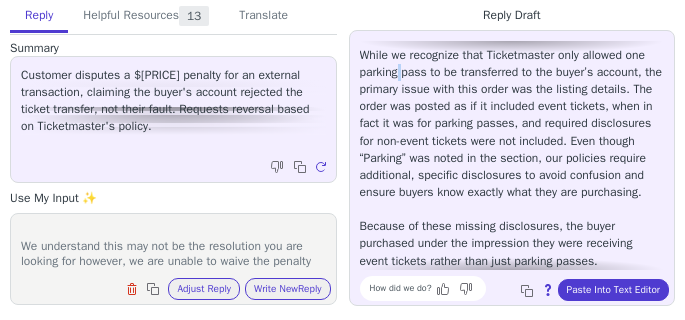 click on "Hello [NAME], Thank you for providing the screenshot and for following up with us. I understand how frustrating this situation has been, especially given Ticketmaster’s transfer limitations. While we recognize that Ticketmaster only allowed one parking pass to be transferred to the buyer’s account, the primary issue with this order was the listing details. The order was posted as if it included event tickets, when in fact it was for parking passes, and required disclosures for non-event tickets were not included. Even though “Parking” was noted in the section, our policies require additional, specific disclosures to avoid confusion and ensure buyers know exactly what they are purchasing. Because of these missing disclosures, the buyer purchased under the impression they were receiving event tickets rather than just parking passes. Unfortunately, due to these listing requirements not being met, we’re unable to reverse the penalty assessed on this sale." at bounding box center [512, 167] 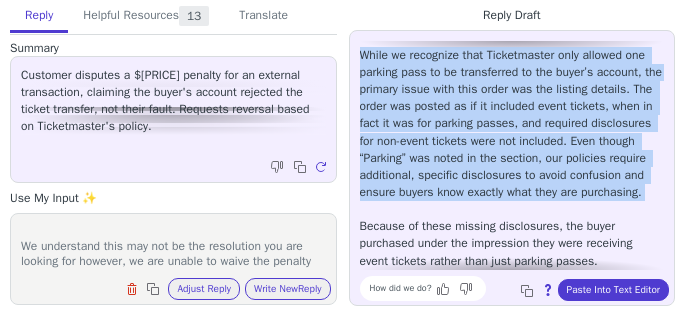 click on "Hello [NAME], Thank you for providing the screenshot and for following up with us. I understand how frustrating this situation has been, especially given Ticketmaster’s transfer limitations. While we recognize that Ticketmaster only allowed one parking pass to be transferred to the buyer’s account, the primary issue with this order was the listing details. The order was posted as if it included event tickets, when in fact it was for parking passes, and required disclosures for non-event tickets were not included. Even though “Parking” was noted in the section, our policies require additional, specific disclosures to avoid confusion and ensure buyers know exactly what they are purchasing. Because of these missing disclosures, the buyer purchased under the impression they were receiving event tickets rather than just parking passes. Unfortunately, due to these listing requirements not being met, we’re unable to reverse the penalty assessed on this sale." at bounding box center (512, 167) 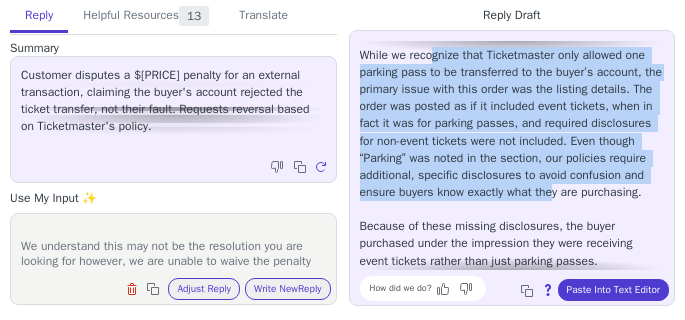 drag, startPoint x: 436, startPoint y: 73, endPoint x: 474, endPoint y: 229, distance: 160.56151 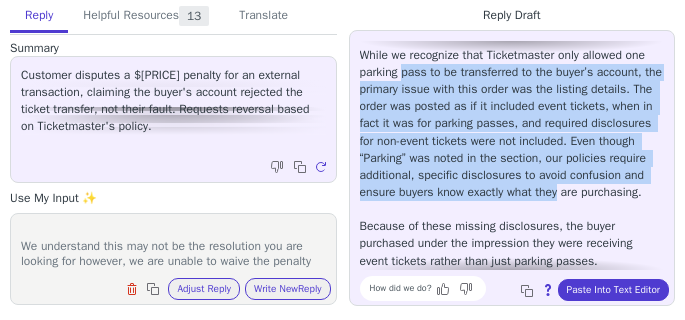 drag, startPoint x: 474, startPoint y: 229, endPoint x: 444, endPoint y: 81, distance: 151.00993 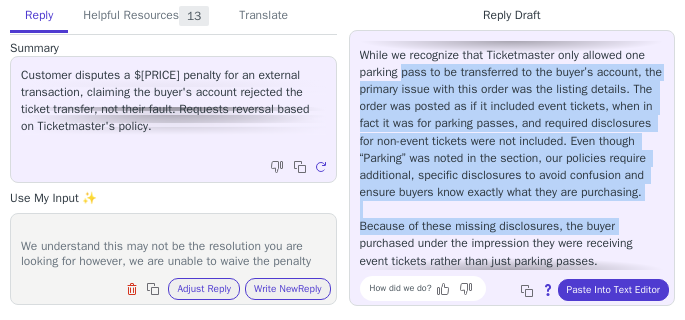 drag, startPoint x: 444, startPoint y: 81, endPoint x: 621, endPoint y: 253, distance: 246.80559 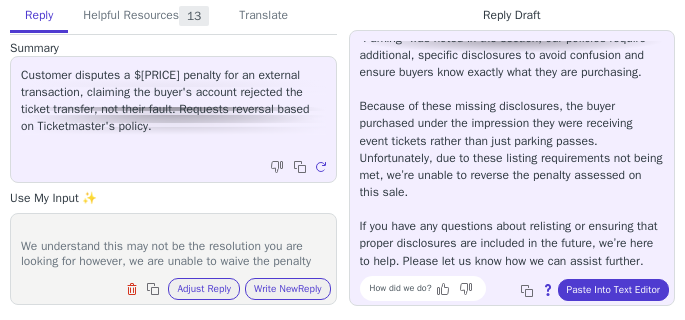 scroll, scrollTop: 225, scrollLeft: 0, axis: vertical 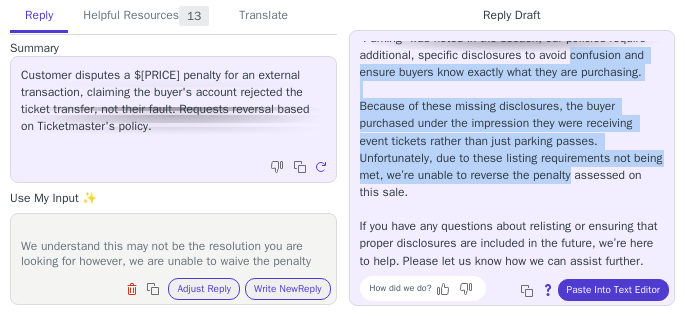 drag, startPoint x: 588, startPoint y: 207, endPoint x: 470, endPoint y: 87, distance: 168.29736 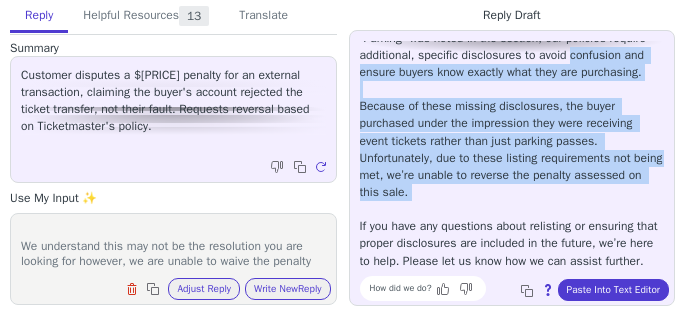 drag, startPoint x: 470, startPoint y: 87, endPoint x: 516, endPoint y: 223, distance: 143.5688 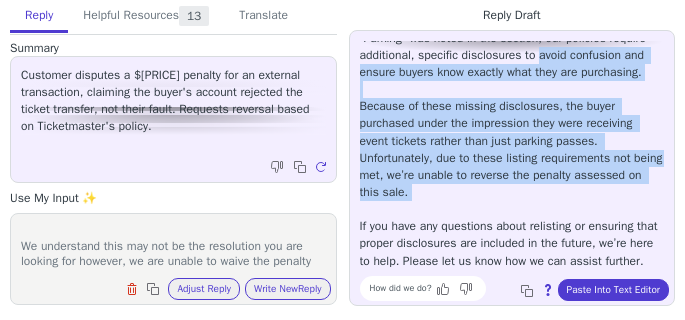 drag, startPoint x: 516, startPoint y: 223, endPoint x: 452, endPoint y: 74, distance: 162.1635 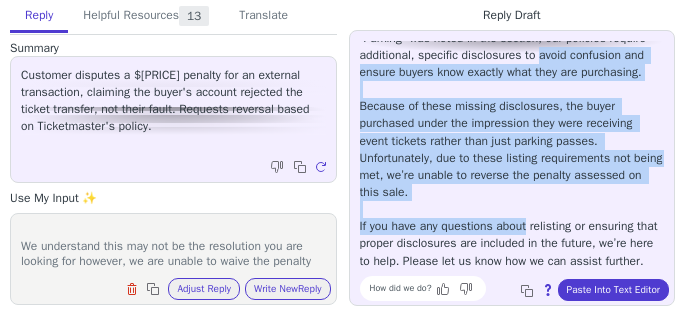 drag, startPoint x: 452, startPoint y: 74, endPoint x: 525, endPoint y: 246, distance: 186.8502 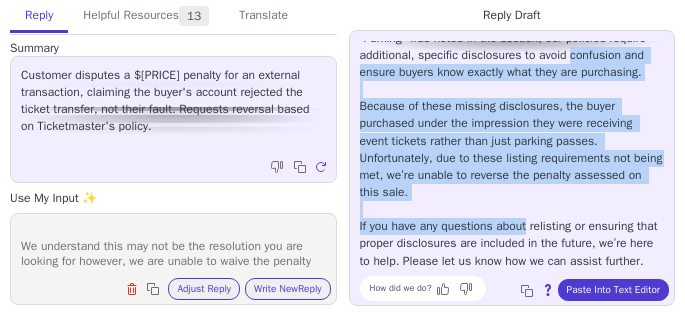 drag, startPoint x: 525, startPoint y: 246, endPoint x: 473, endPoint y: 73, distance: 180.64606 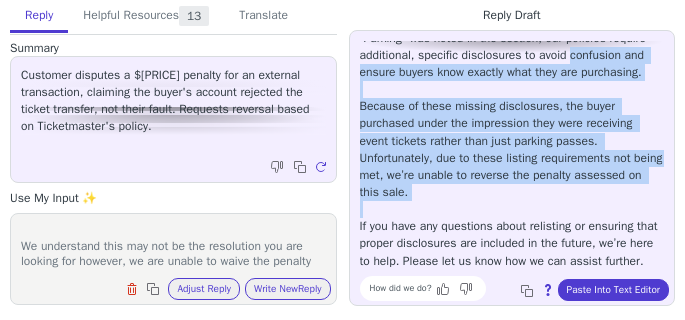 drag, startPoint x: 473, startPoint y: 73, endPoint x: 510, endPoint y: 237, distance: 168.12198 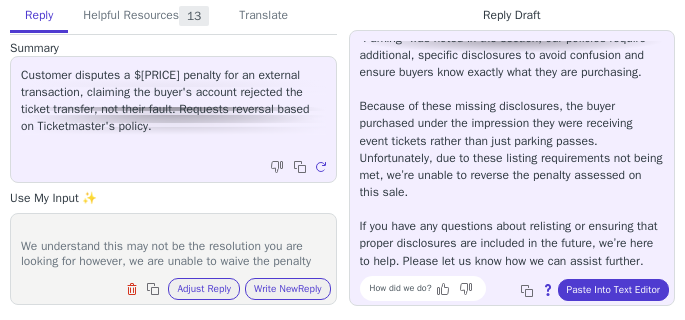 scroll, scrollTop: 267, scrollLeft: 0, axis: vertical 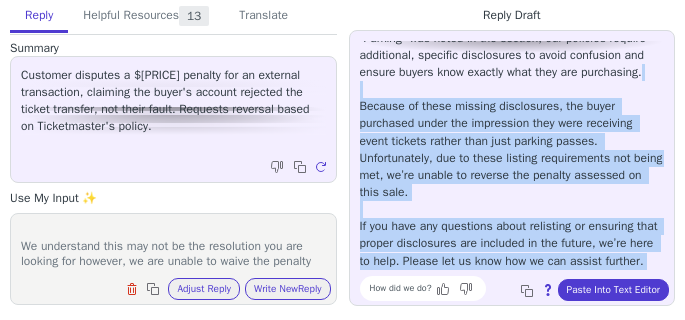 drag, startPoint x: 508, startPoint y: 264, endPoint x: 451, endPoint y: 69, distance: 203.16003 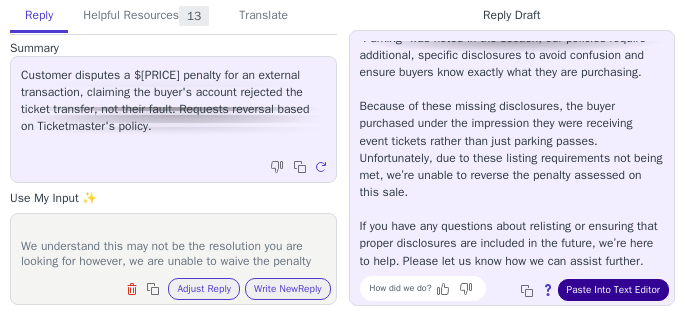 click on "Paste Into Text Editor" at bounding box center [613, 290] 